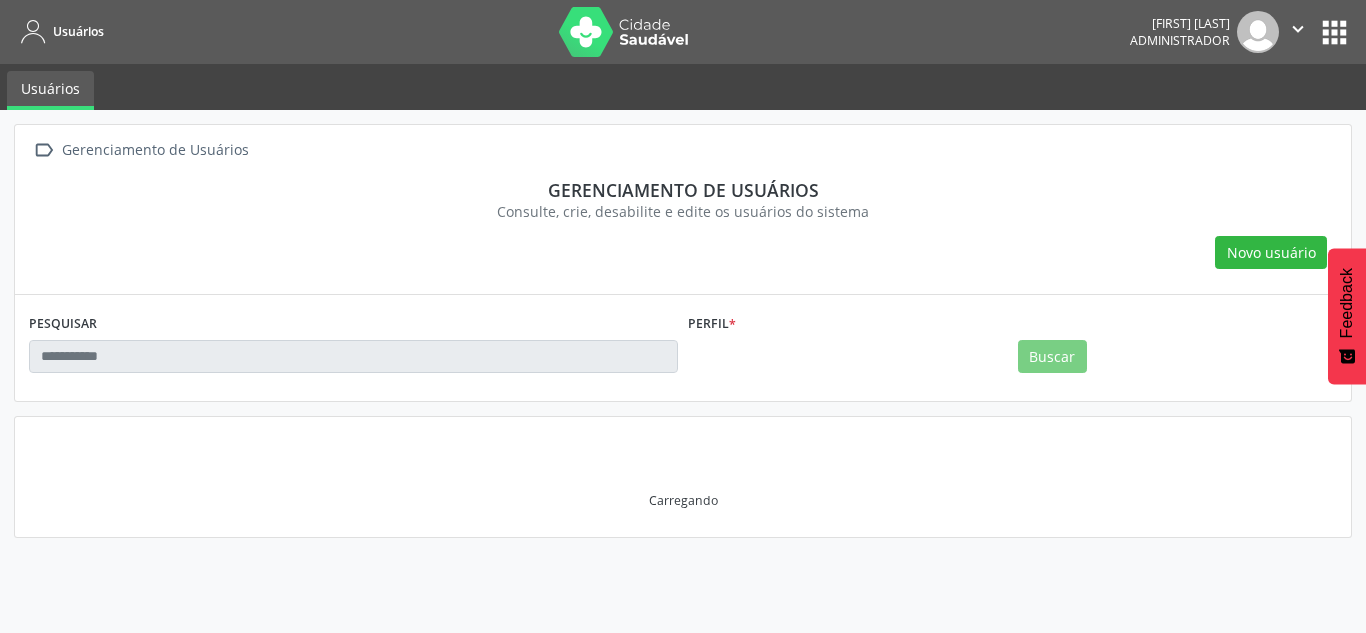 scroll, scrollTop: 0, scrollLeft: 0, axis: both 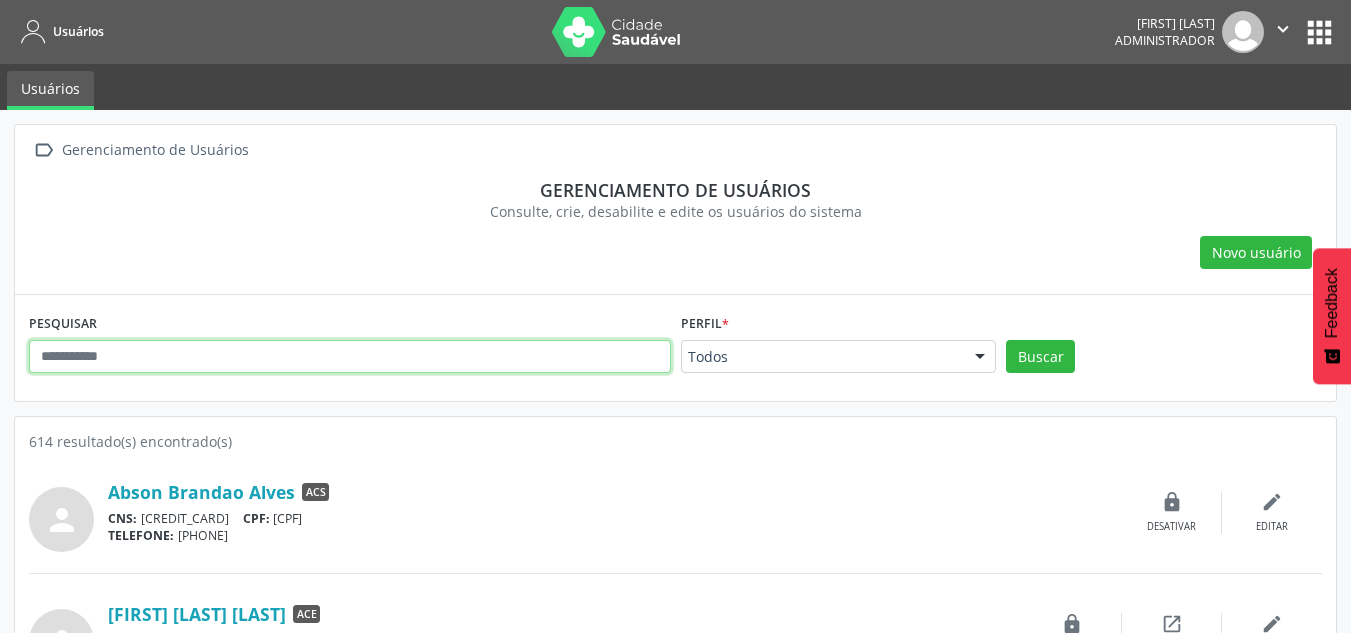 click at bounding box center [350, 357] 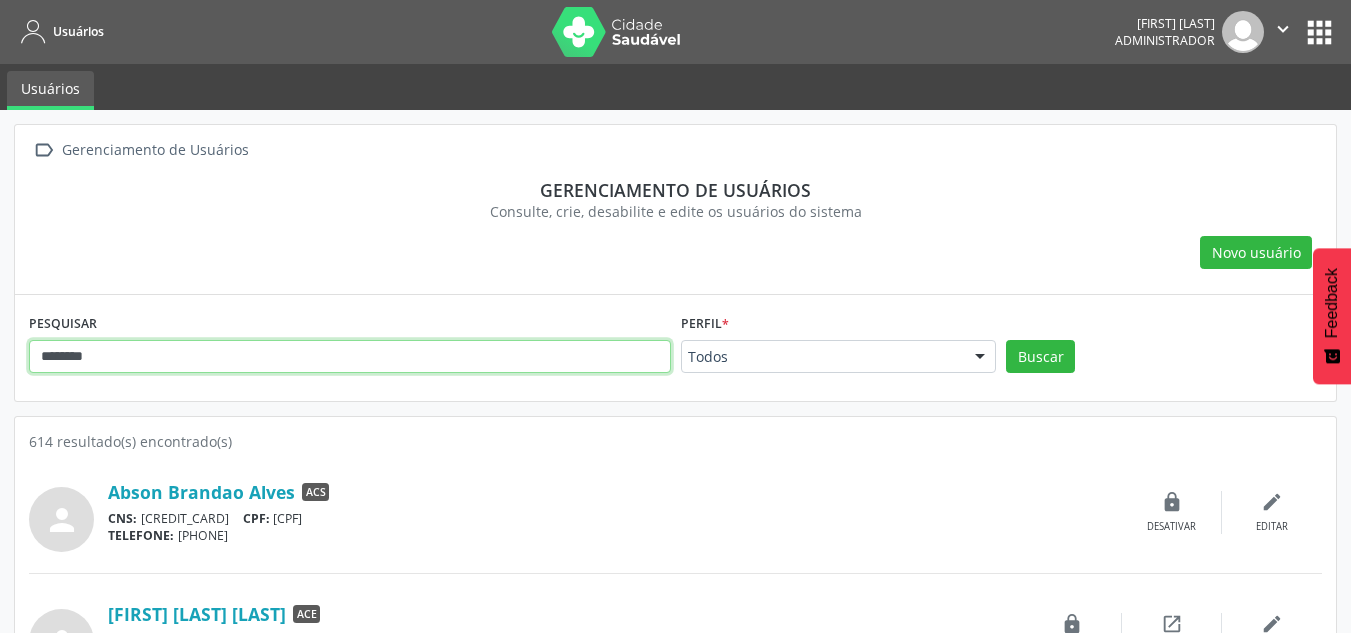 type on "********" 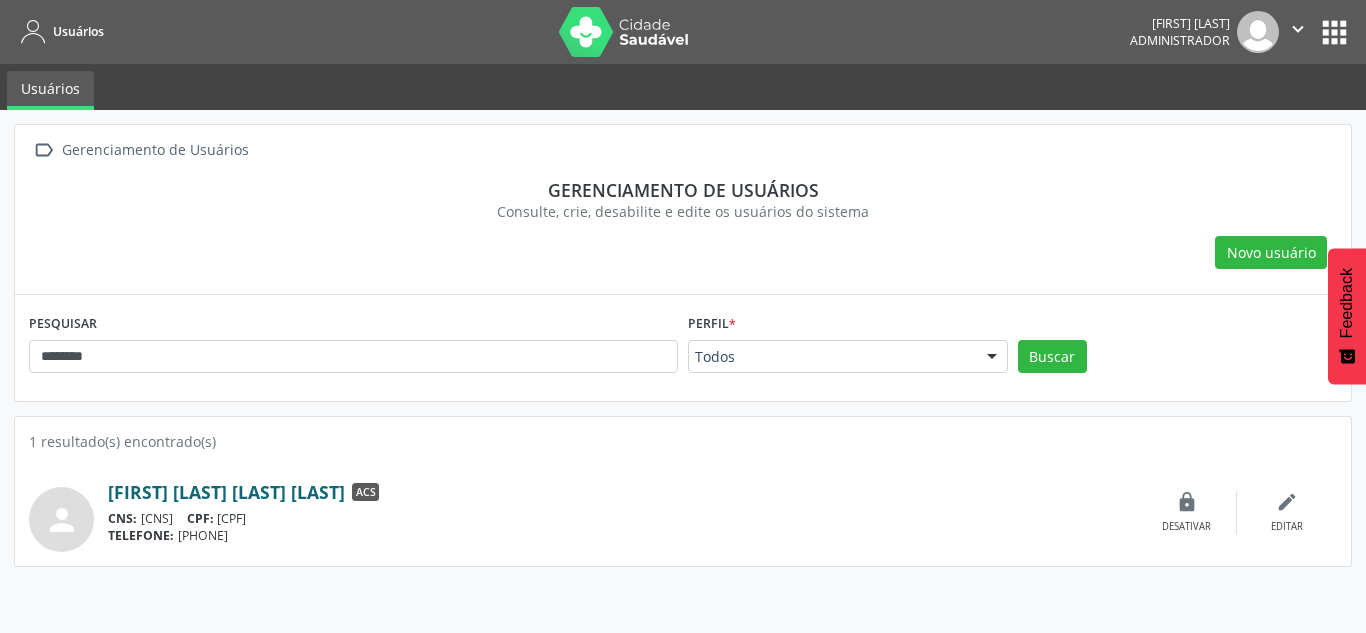 click on "[FIRST] [LAST] [LAST] [LAST]" at bounding box center [226, 492] 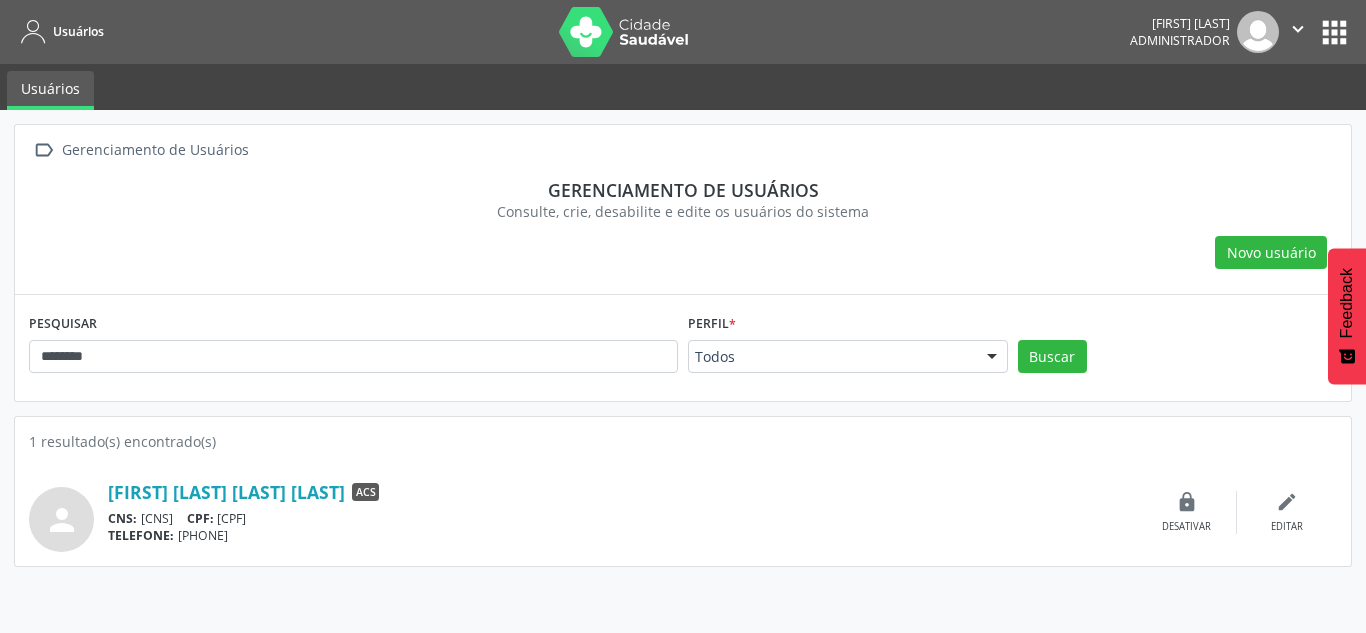 drag, startPoint x: 101, startPoint y: 488, endPoint x: 32, endPoint y: 441, distance: 83.48653 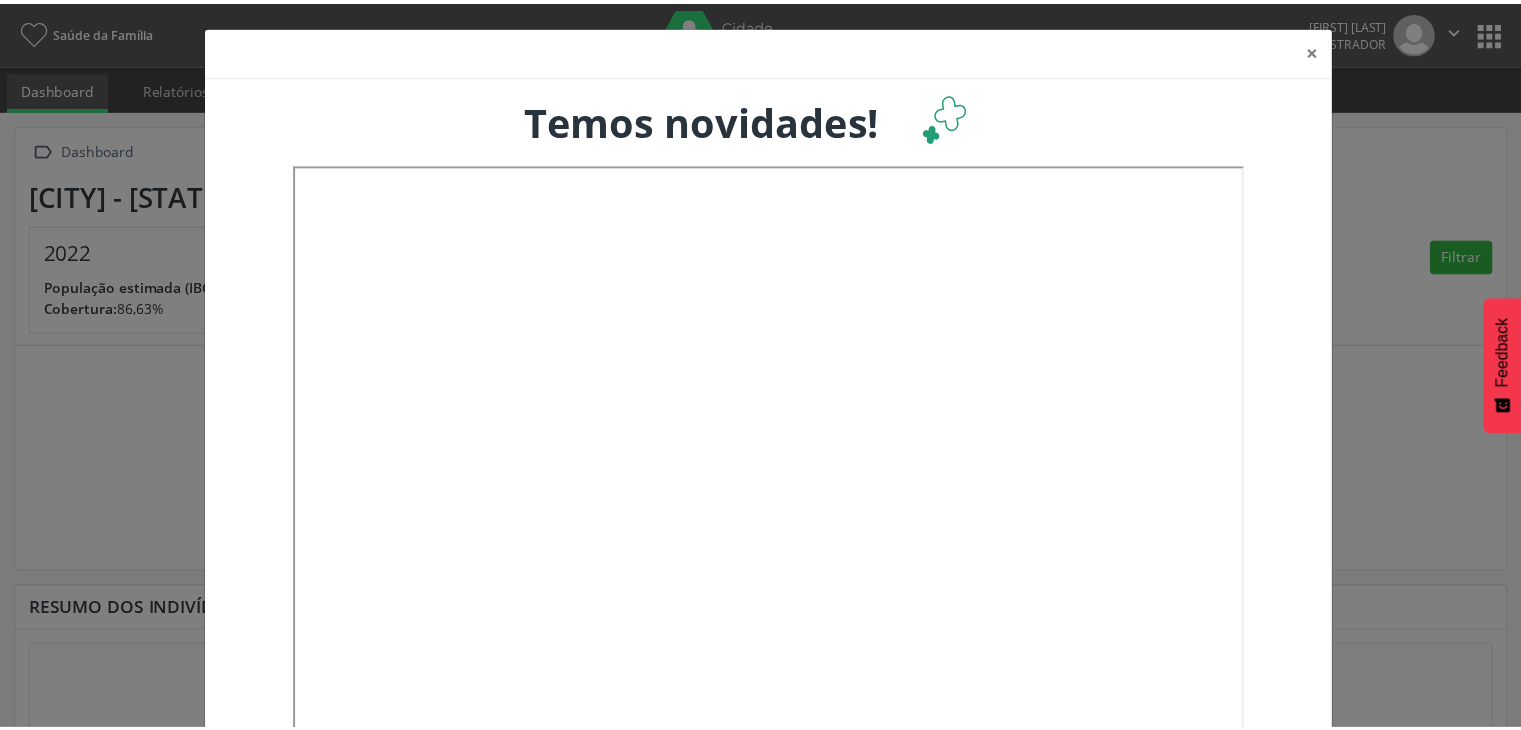 scroll, scrollTop: 0, scrollLeft: 0, axis: both 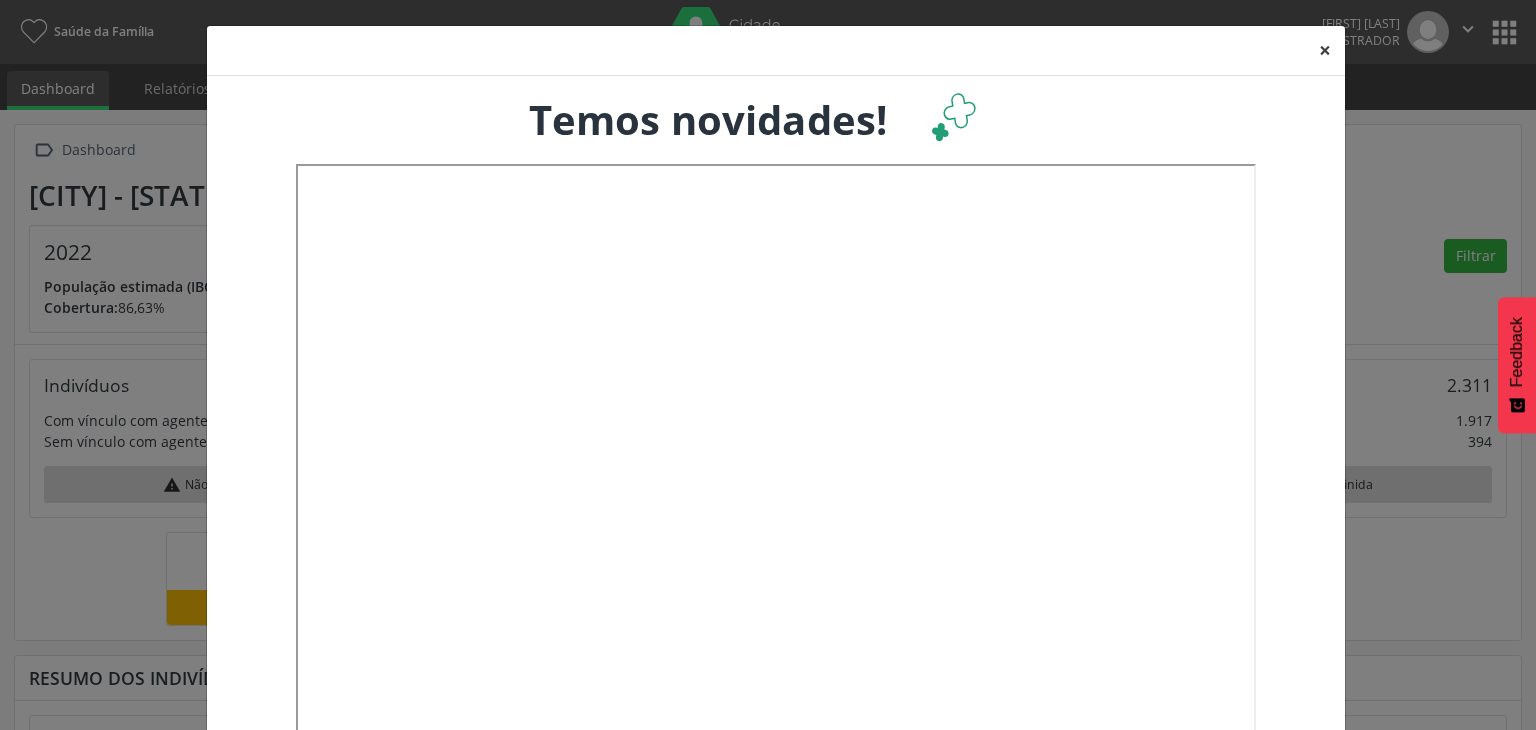 click on "×" at bounding box center [1325, 50] 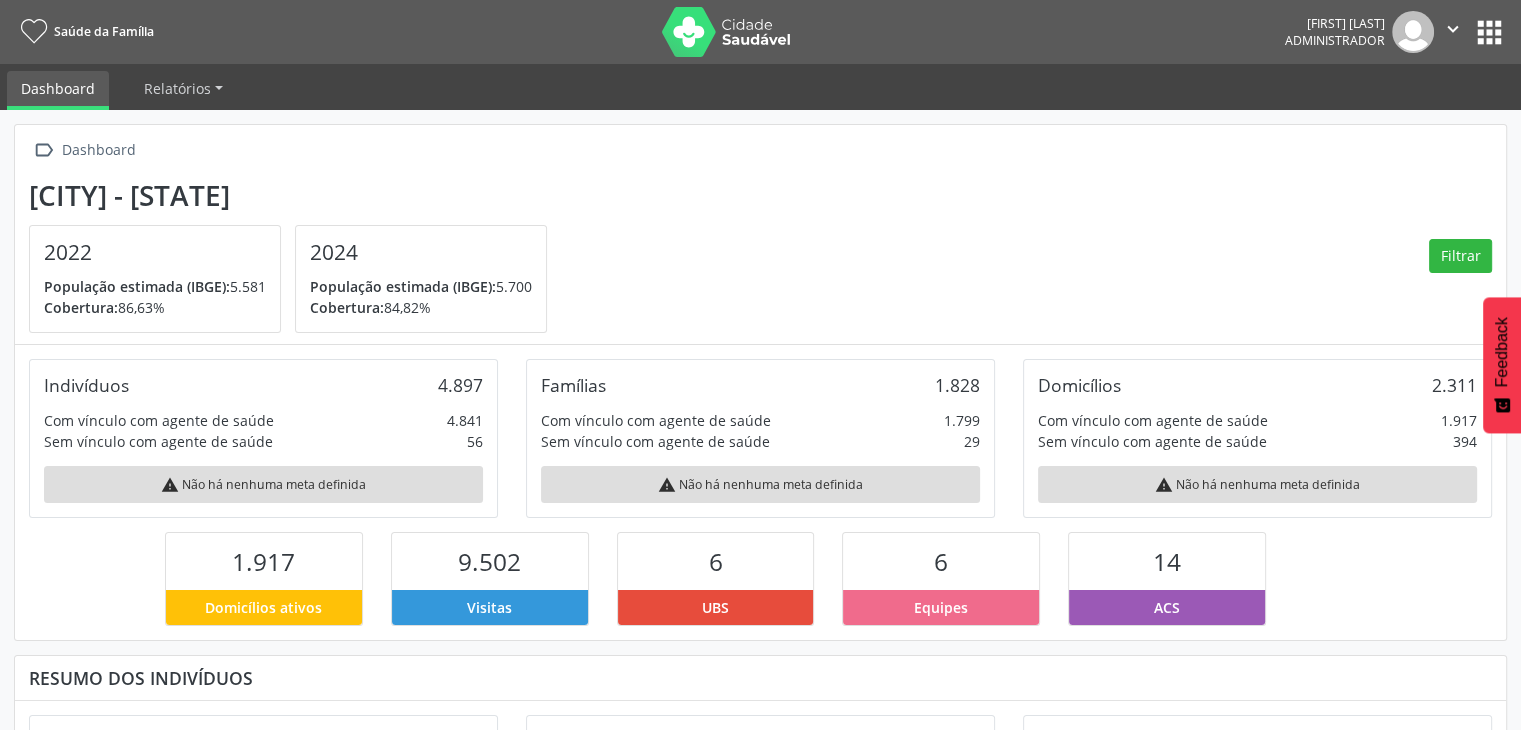 click on "apps" at bounding box center [1489, 32] 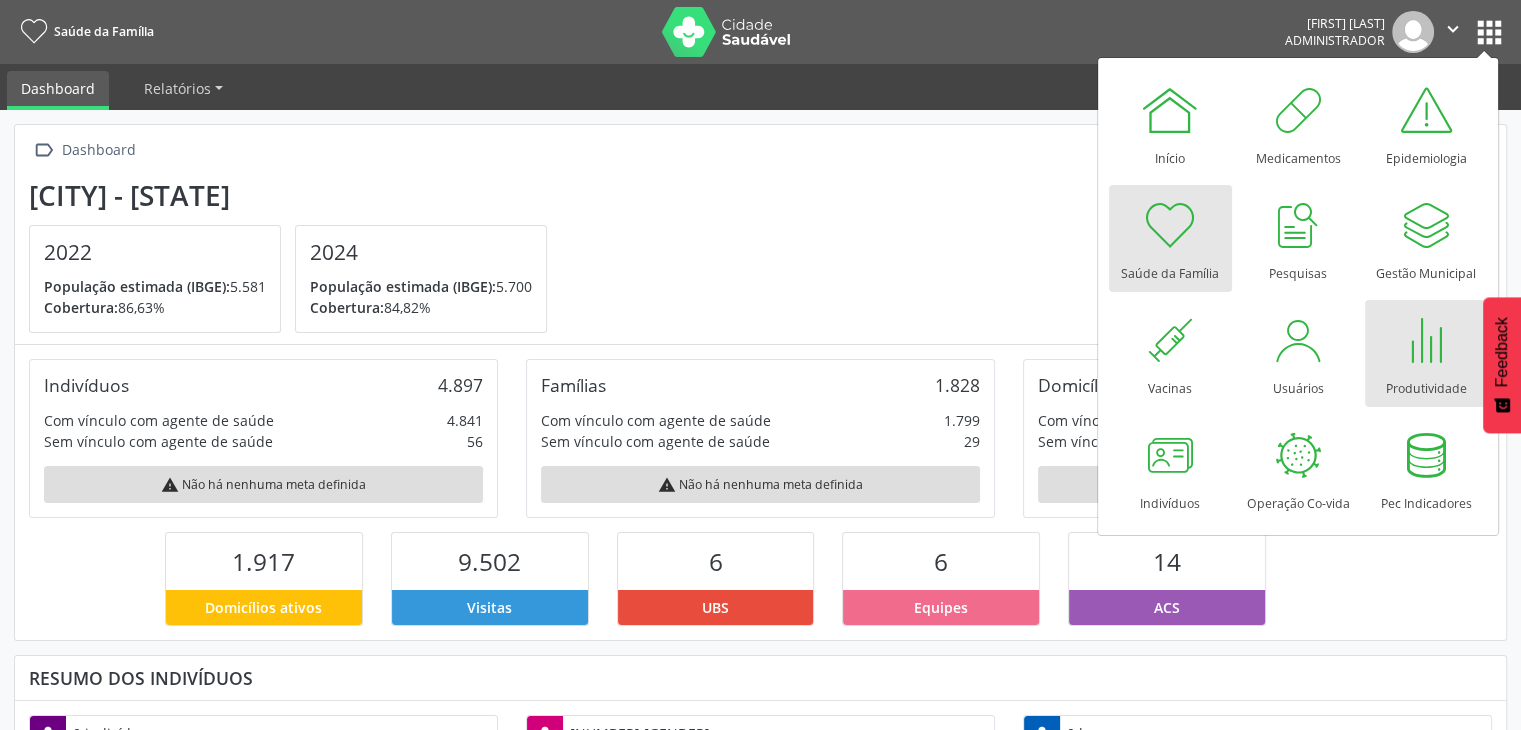 scroll, scrollTop: 999669, scrollLeft: 999503, axis: both 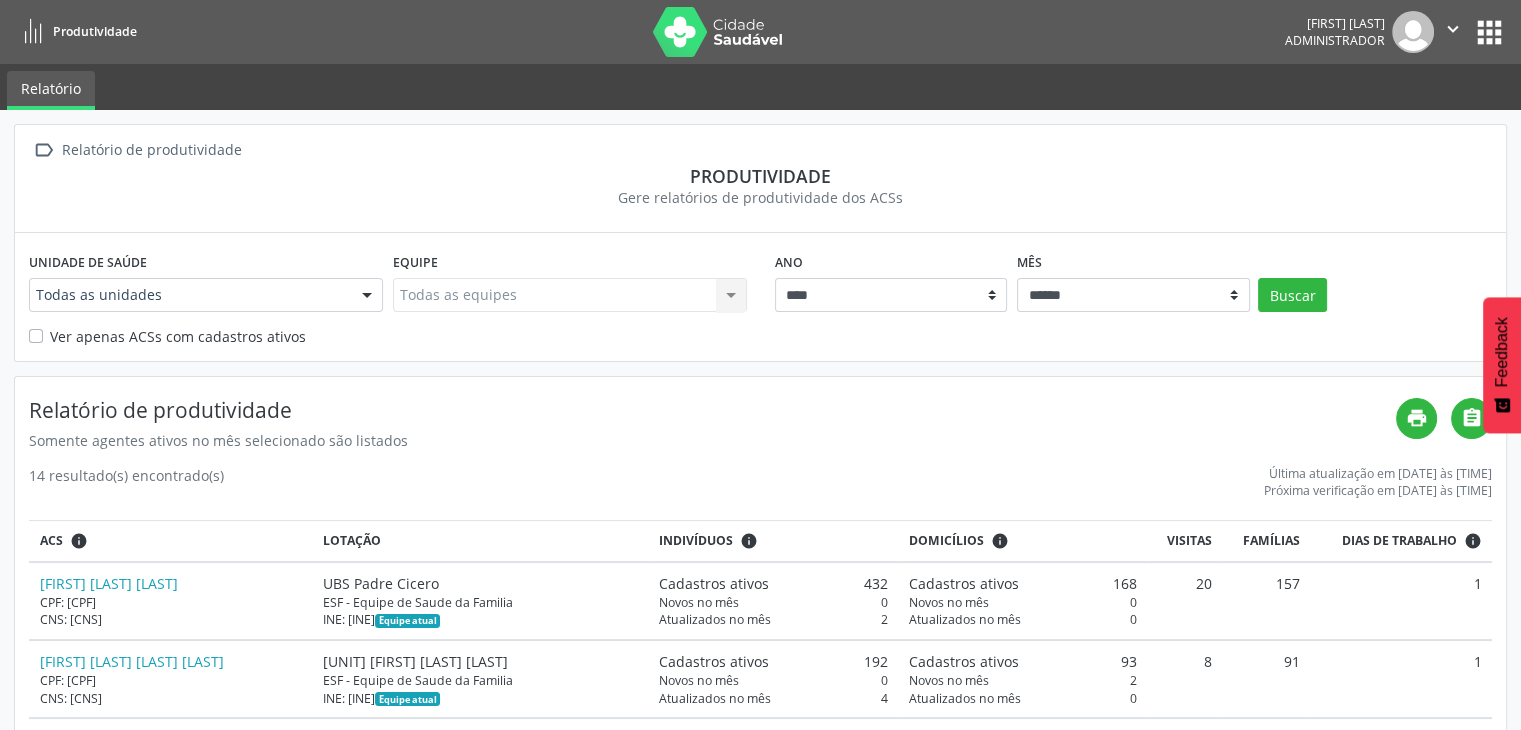 click on "apps" at bounding box center (1489, 32) 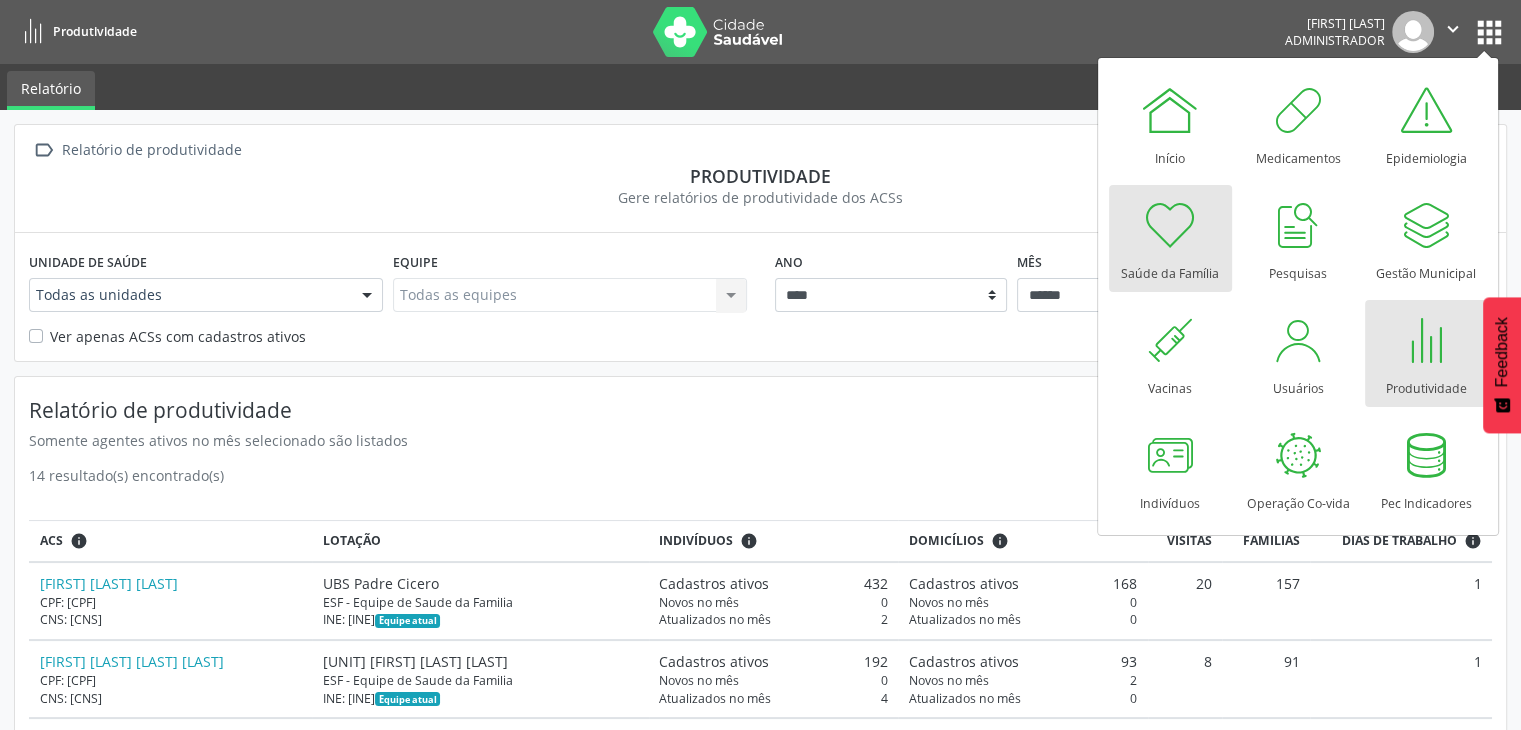click at bounding box center [1170, 225] 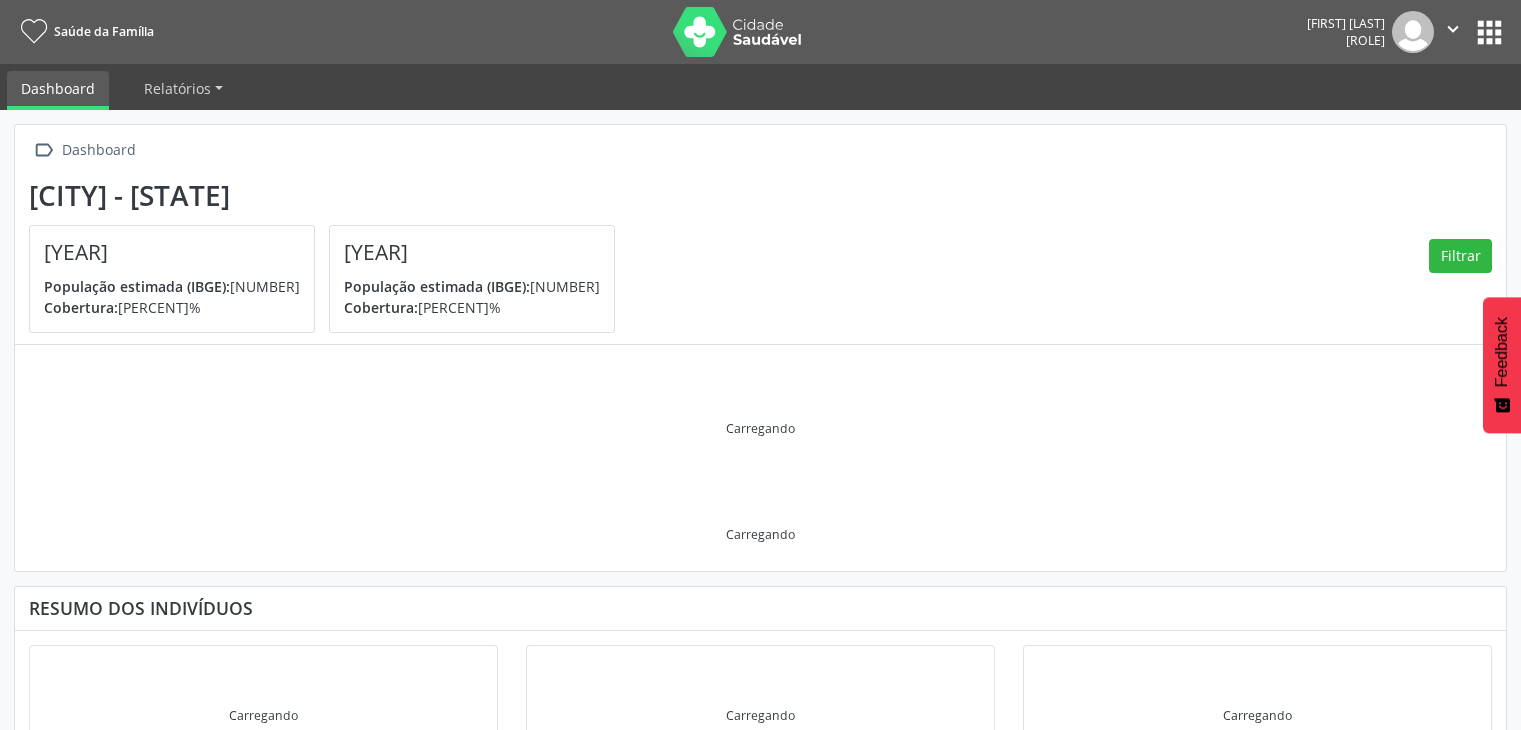 scroll, scrollTop: 0, scrollLeft: 0, axis: both 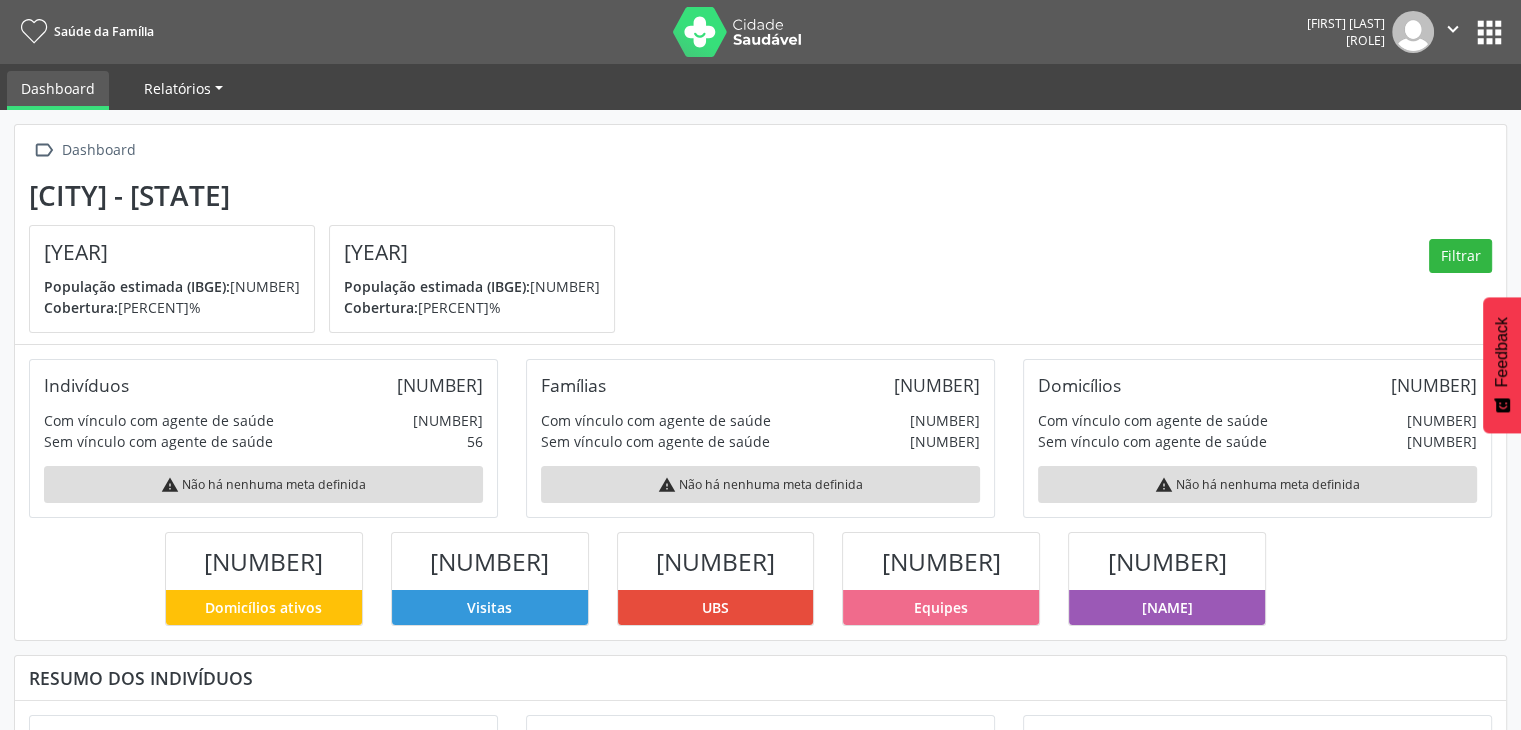 click on "Relatórios" at bounding box center (177, 88) 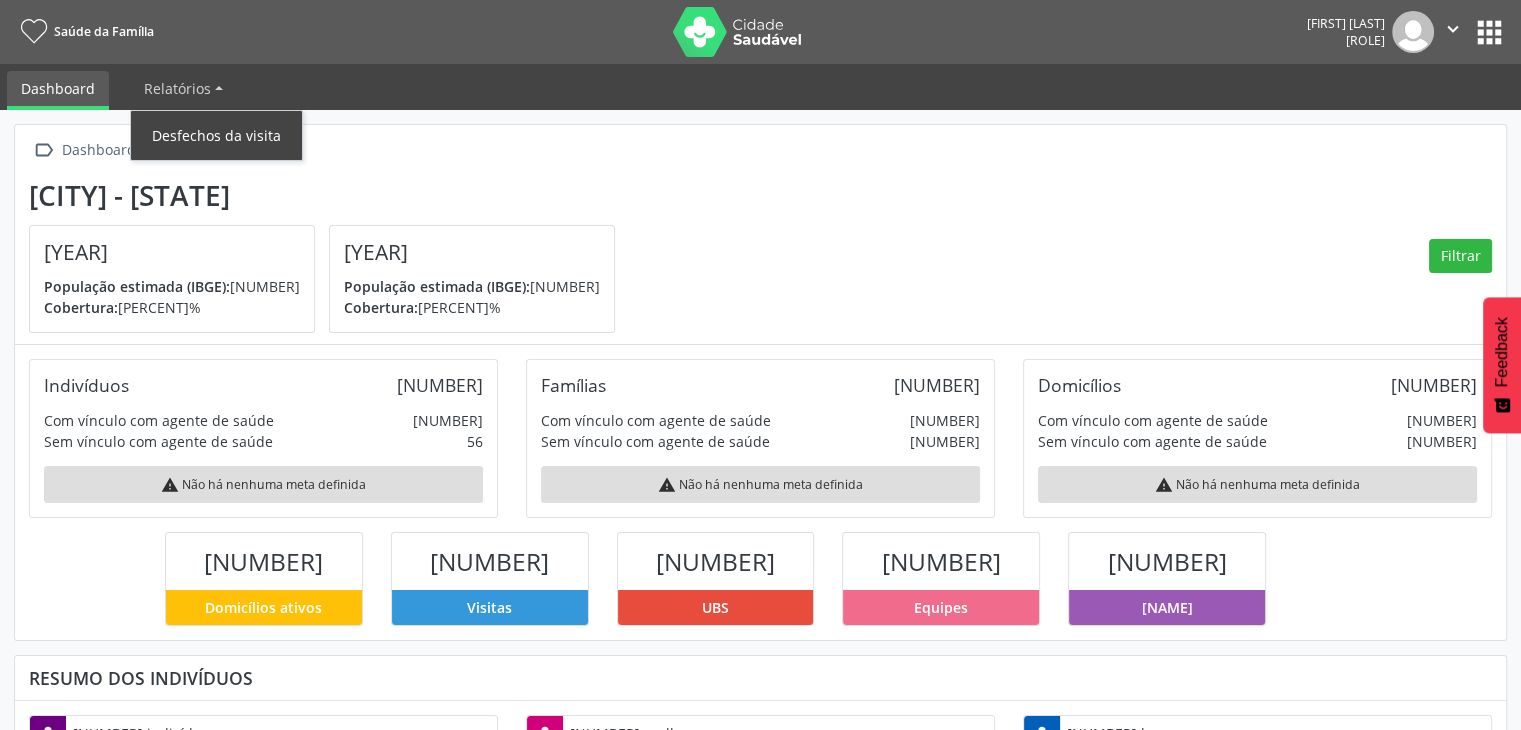 scroll, scrollTop: 999669, scrollLeft: 999503, axis: both 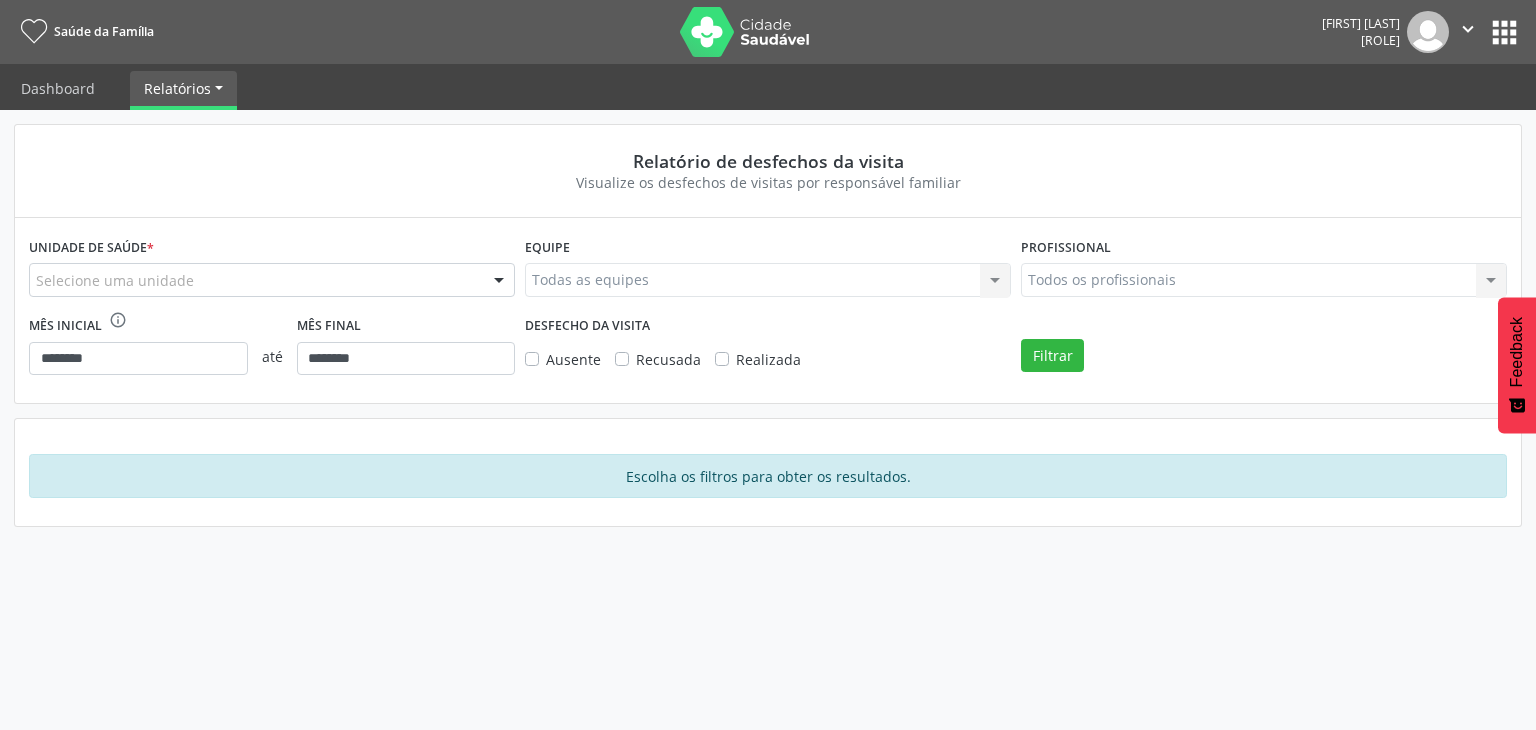 click on "apps" at bounding box center (1504, 32) 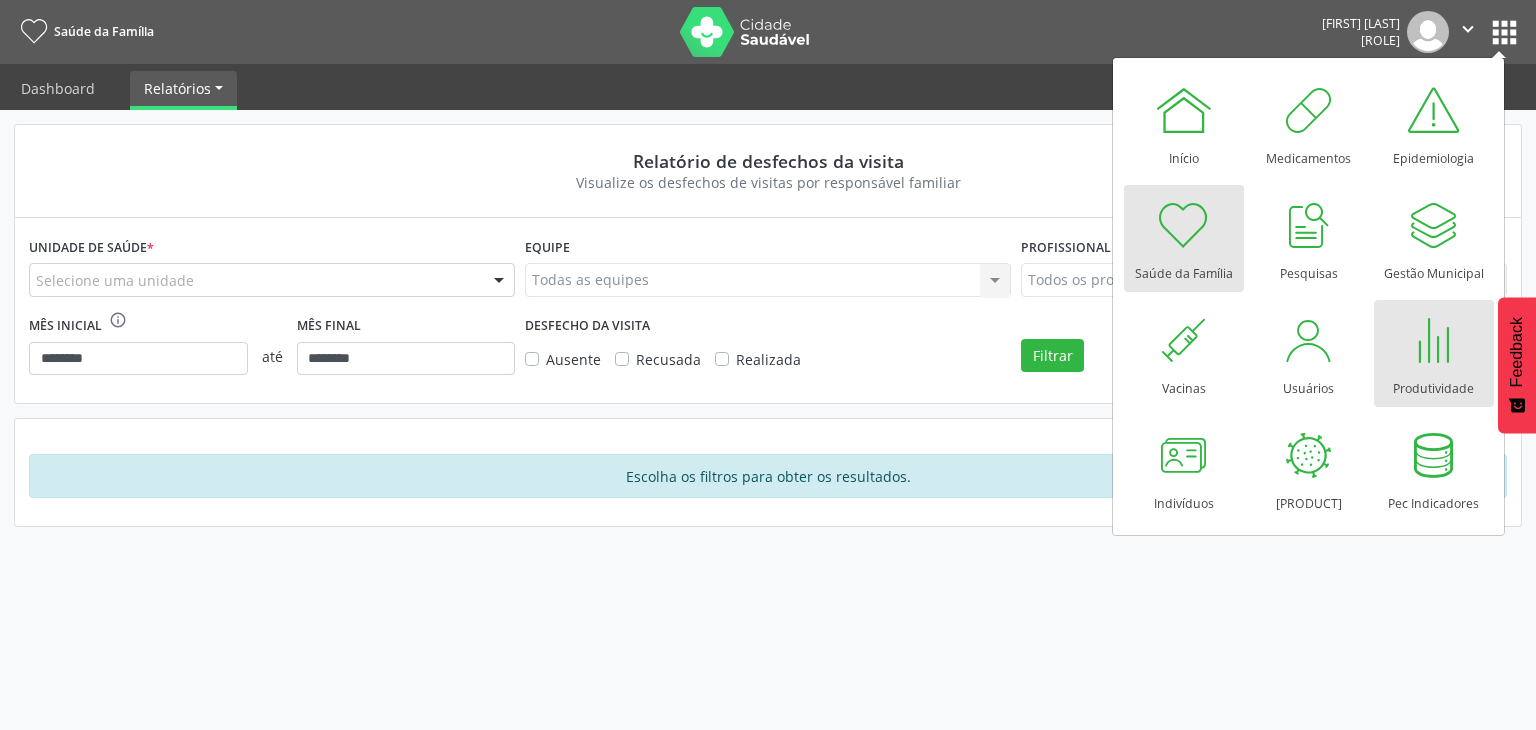 click at bounding box center [1434, 340] 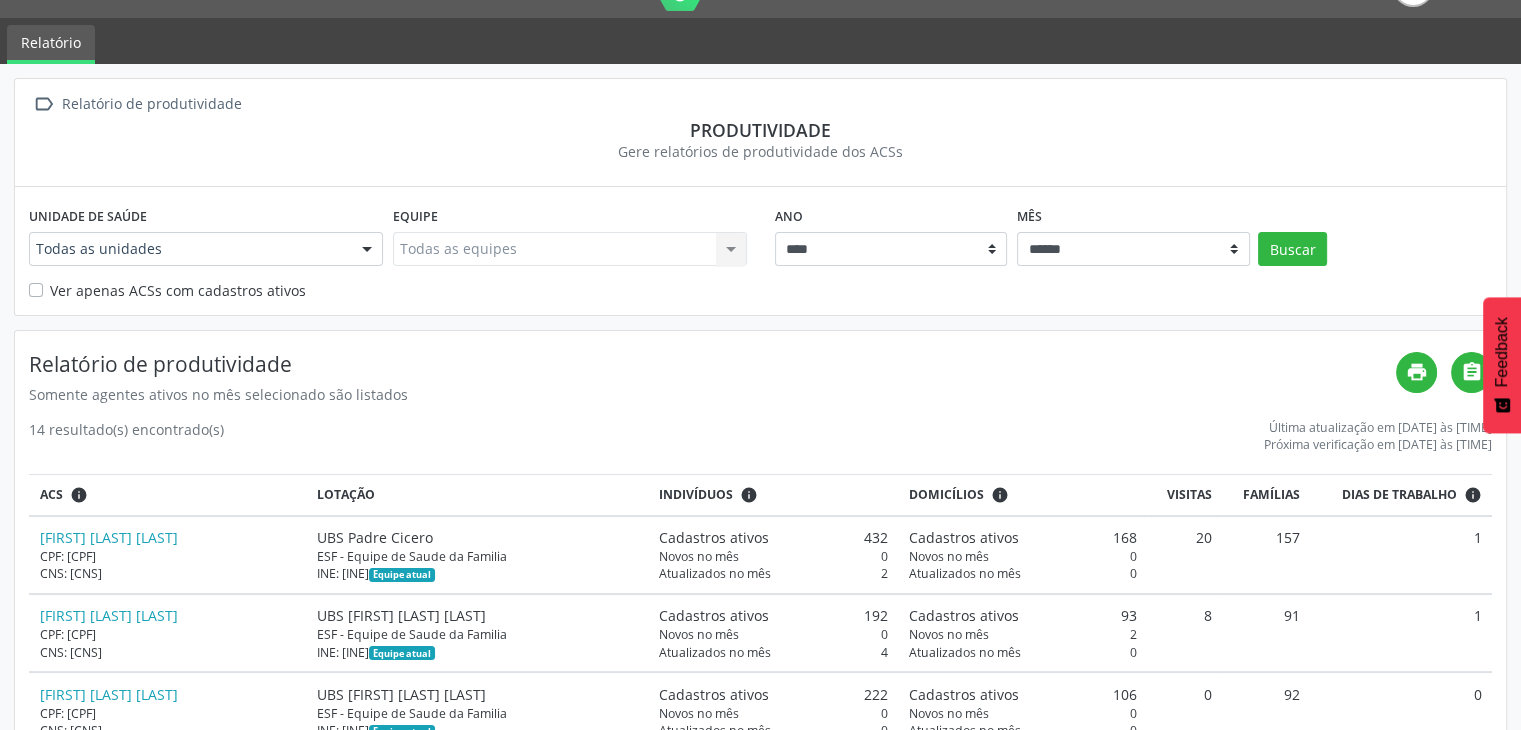 scroll, scrollTop: 0, scrollLeft: 0, axis: both 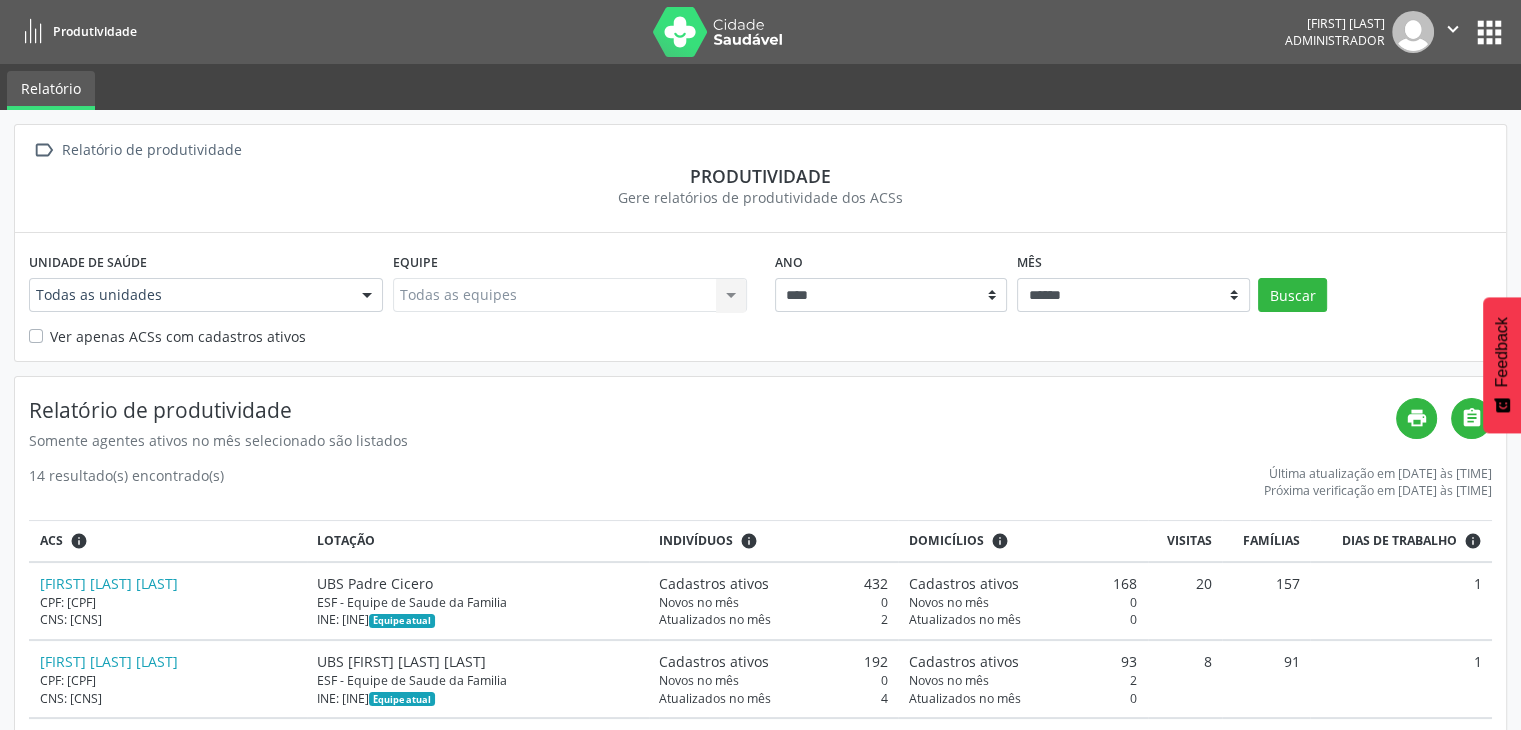 click at bounding box center [718, 32] 